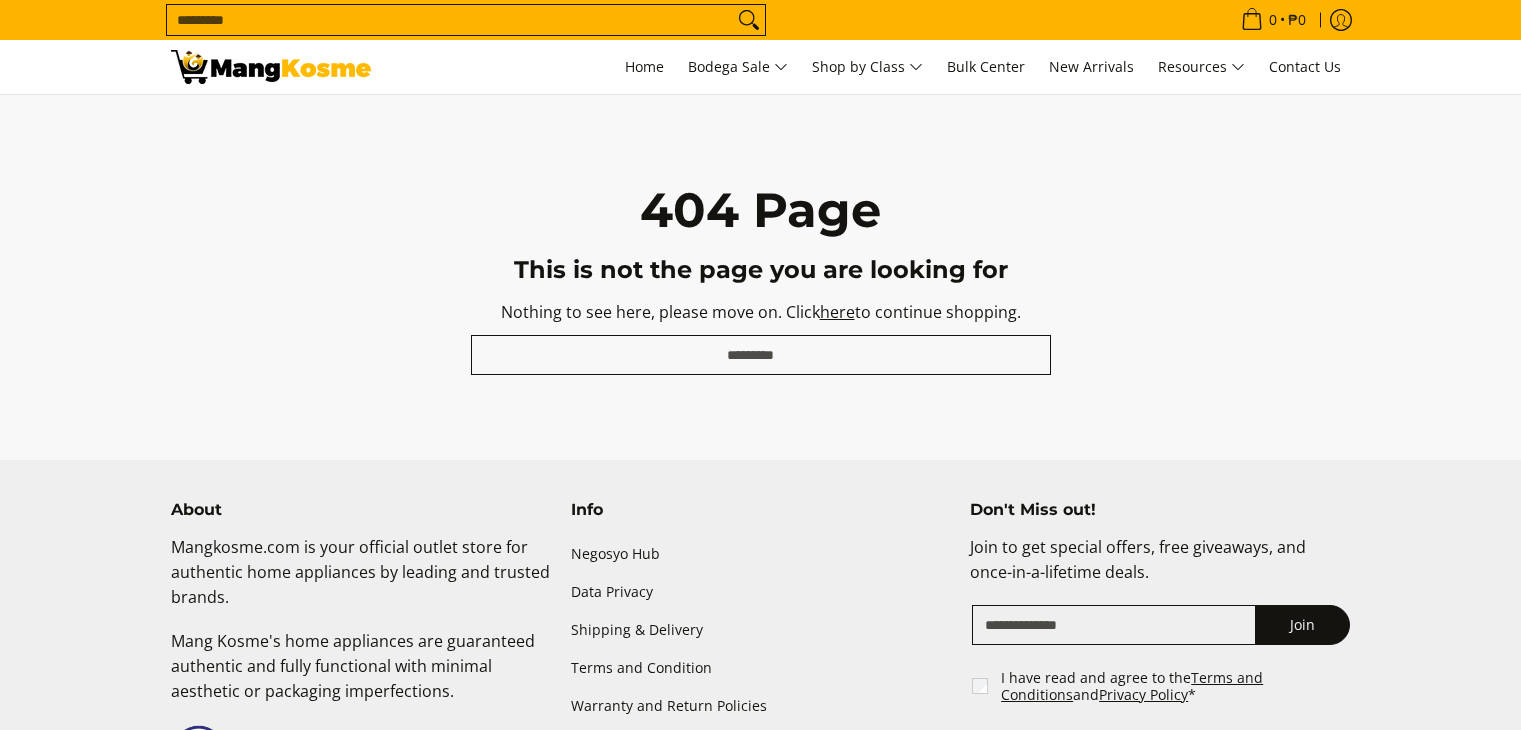 scroll, scrollTop: 0, scrollLeft: 0, axis: both 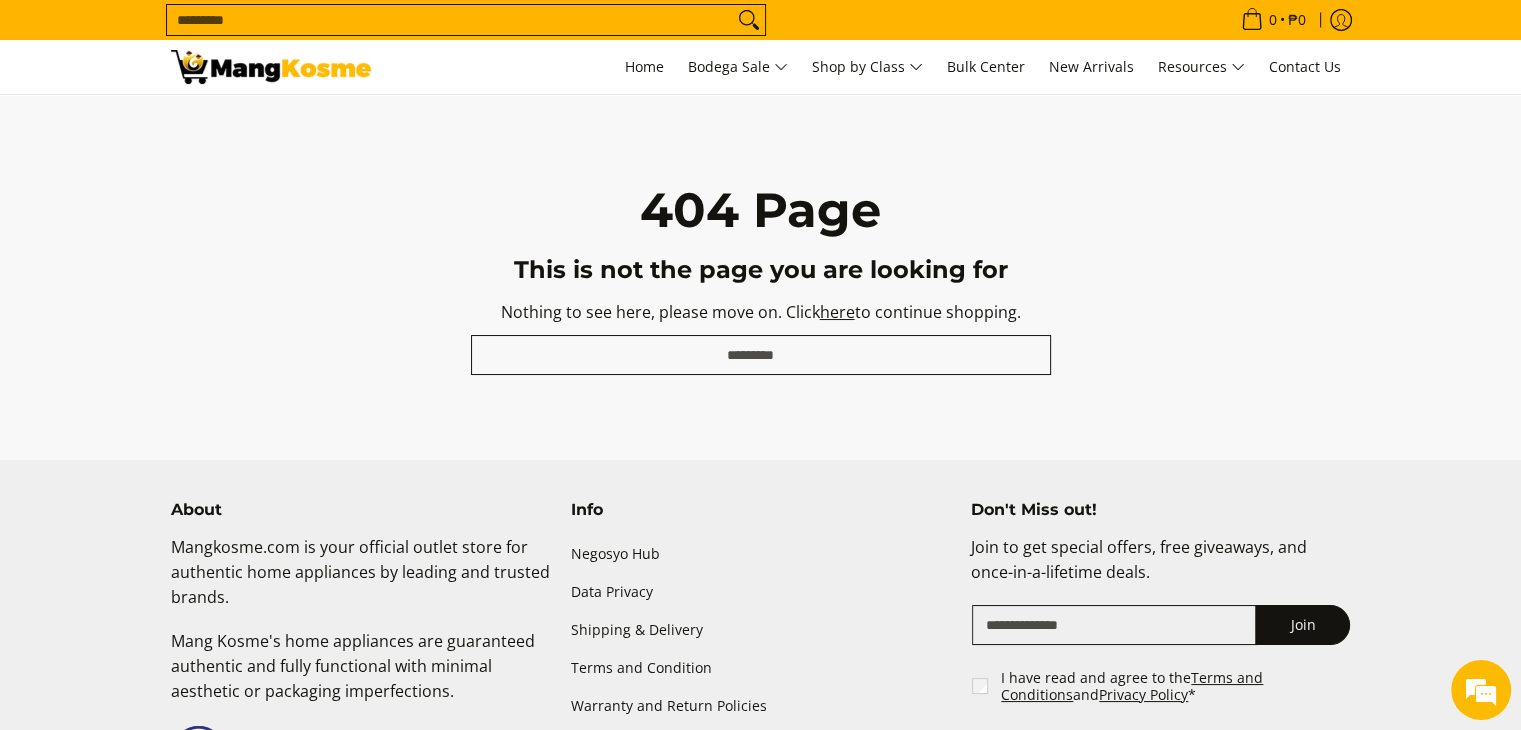 click at bounding box center [271, 67] 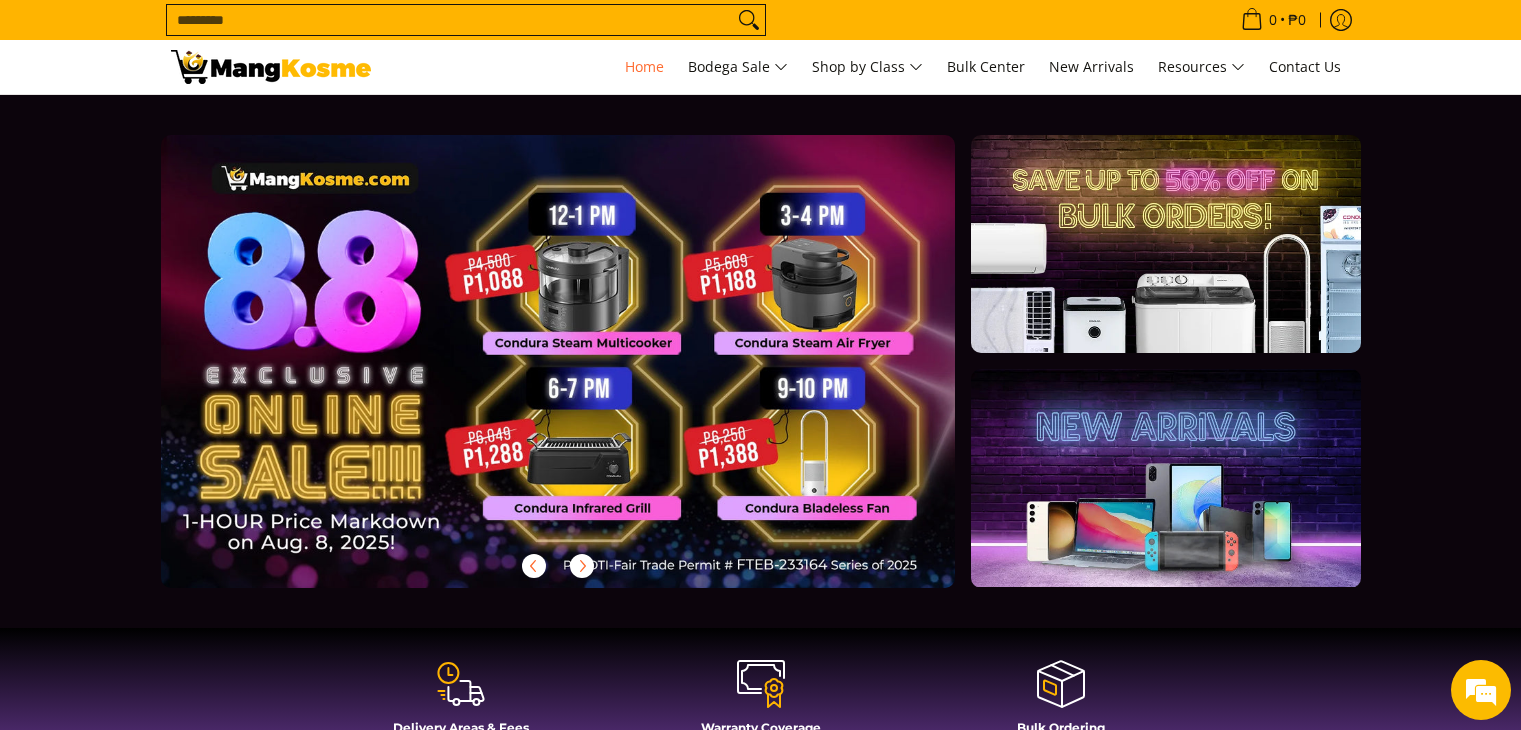 scroll, scrollTop: 0, scrollLeft: 0, axis: both 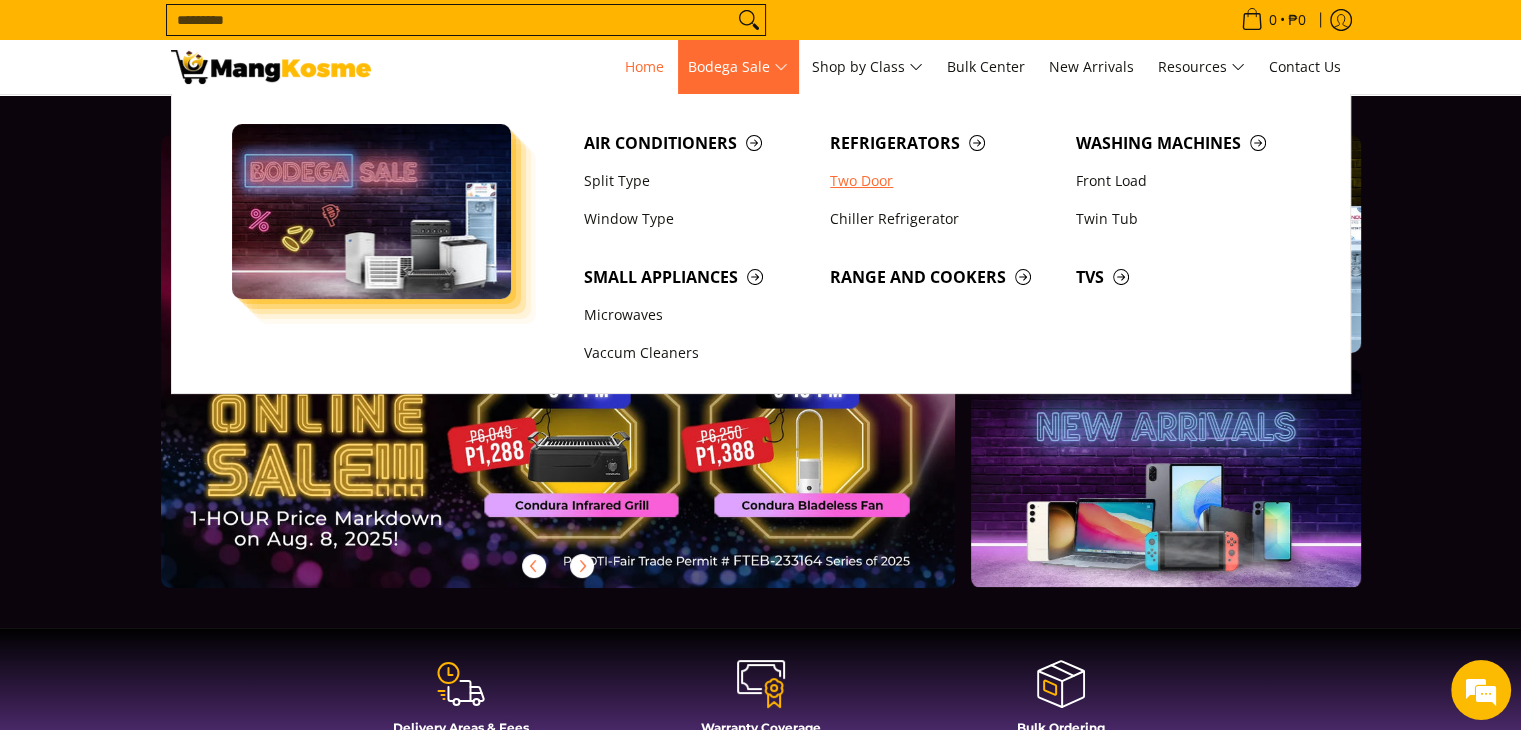 click on "Two Door" at bounding box center (943, 181) 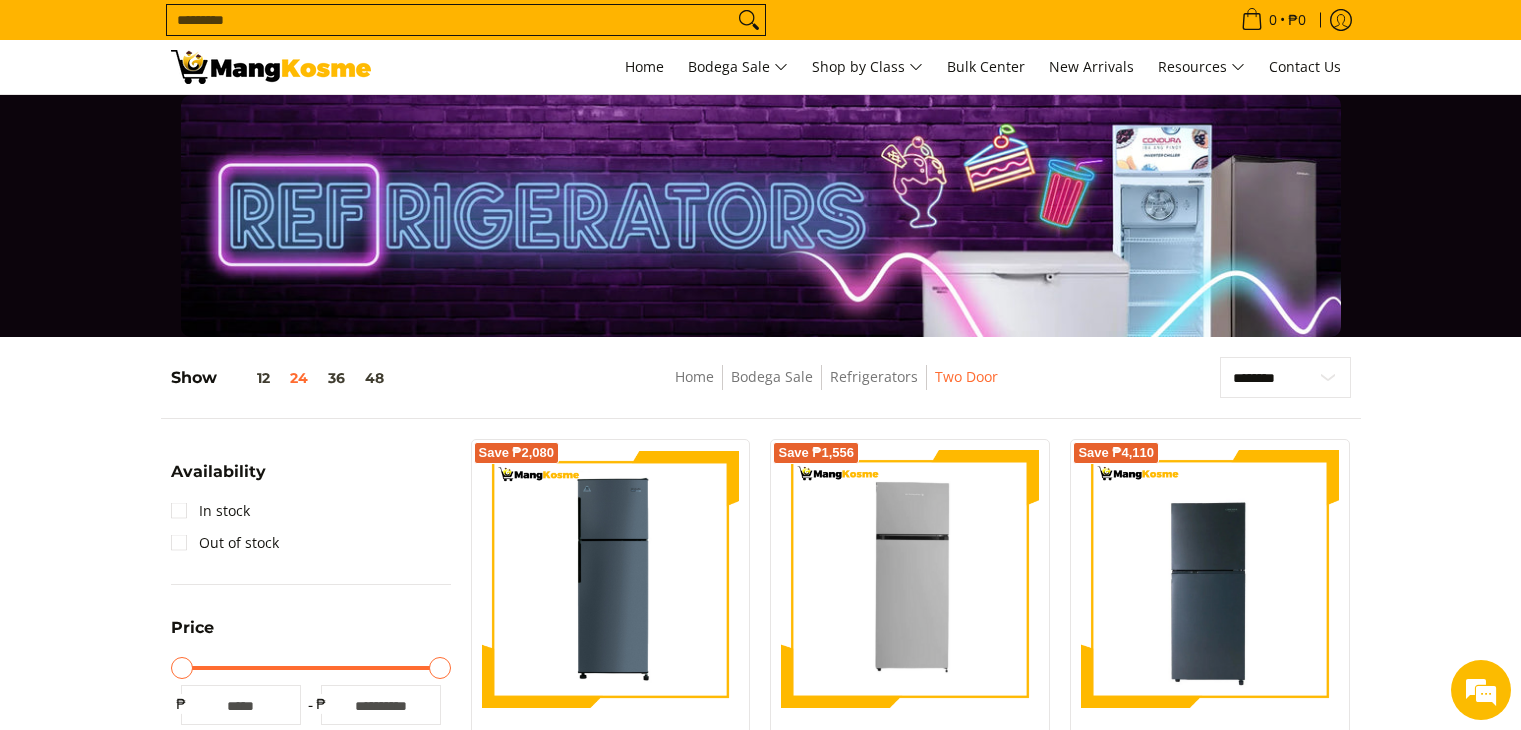 scroll, scrollTop: 0, scrollLeft: 0, axis: both 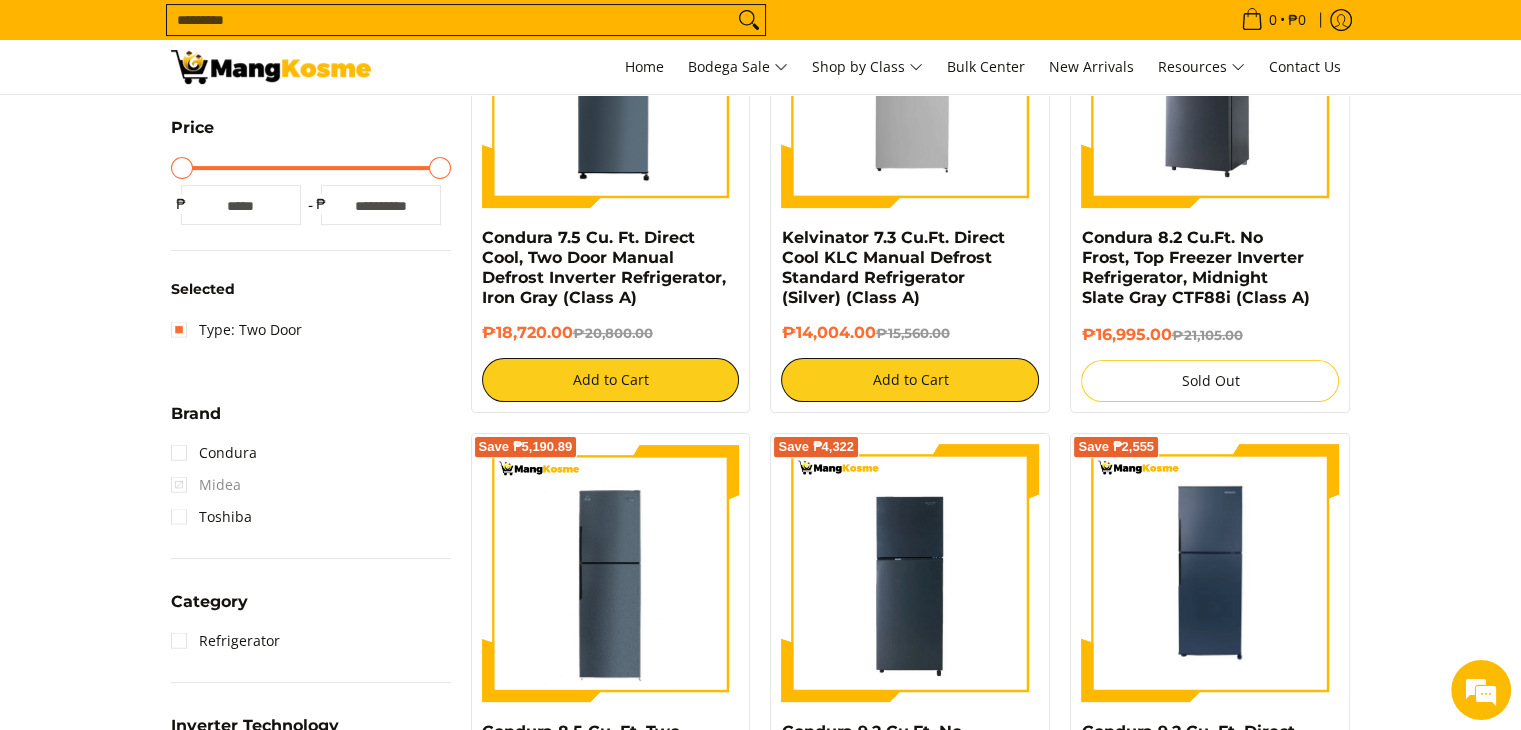 click at bounding box center (1210, 79) 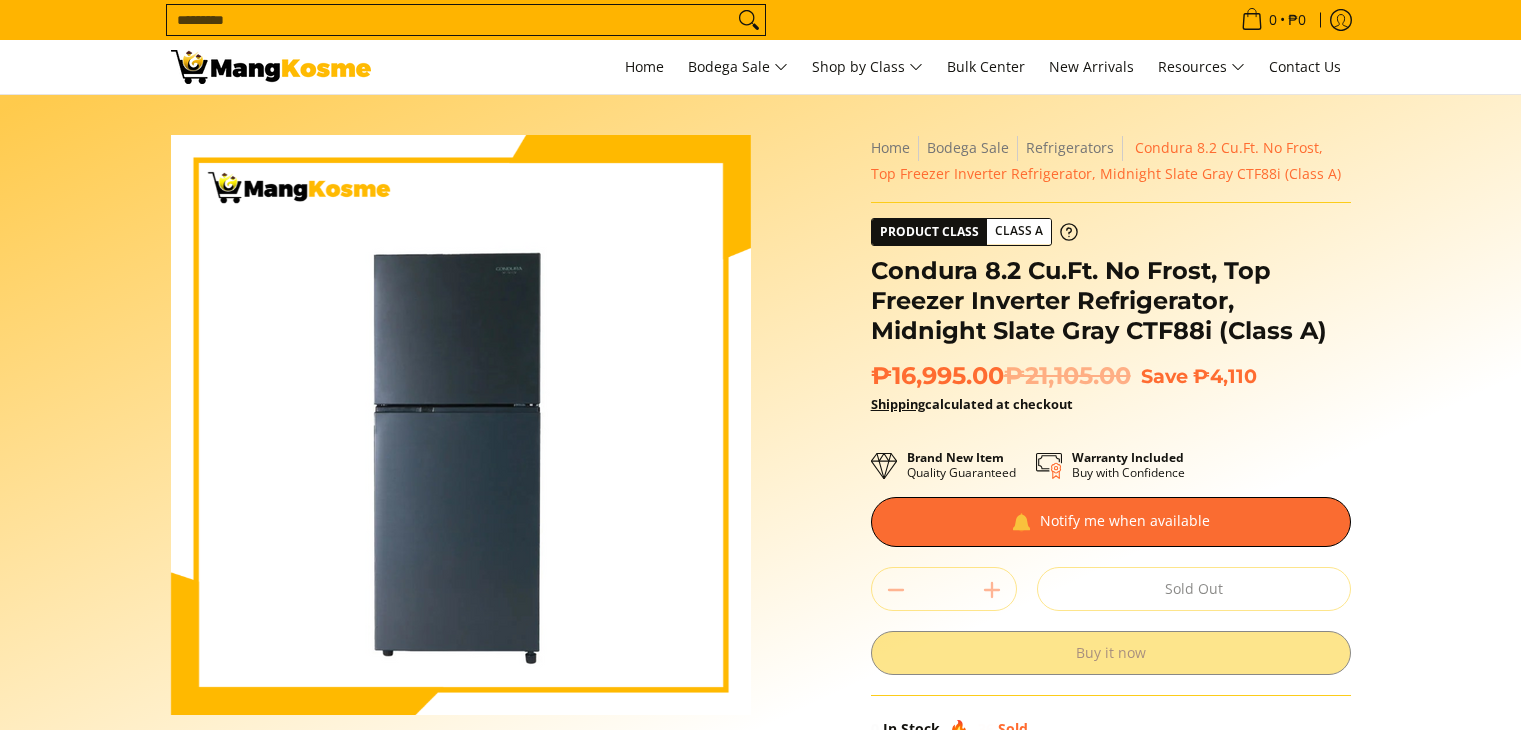 scroll, scrollTop: 0, scrollLeft: 0, axis: both 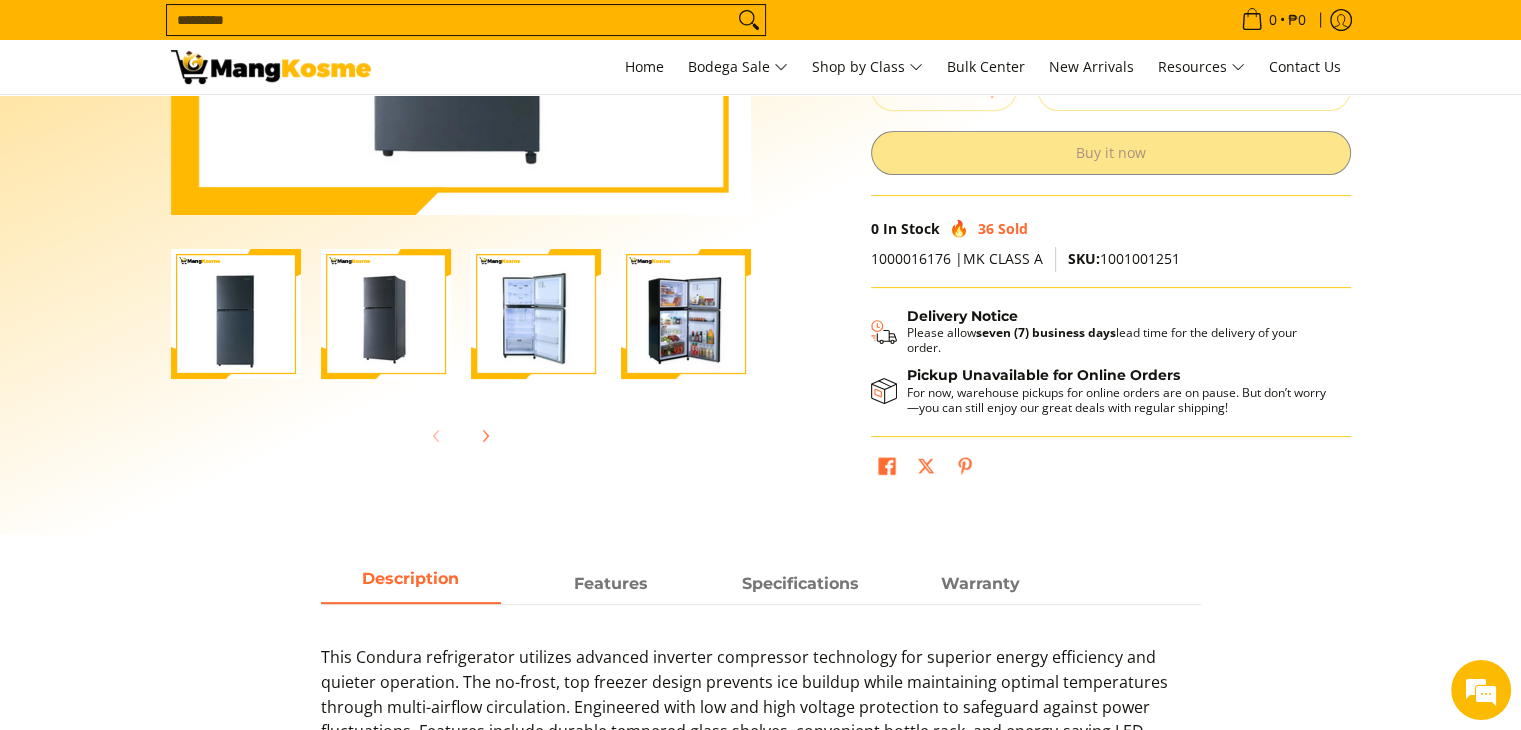 click at bounding box center (686, 314) 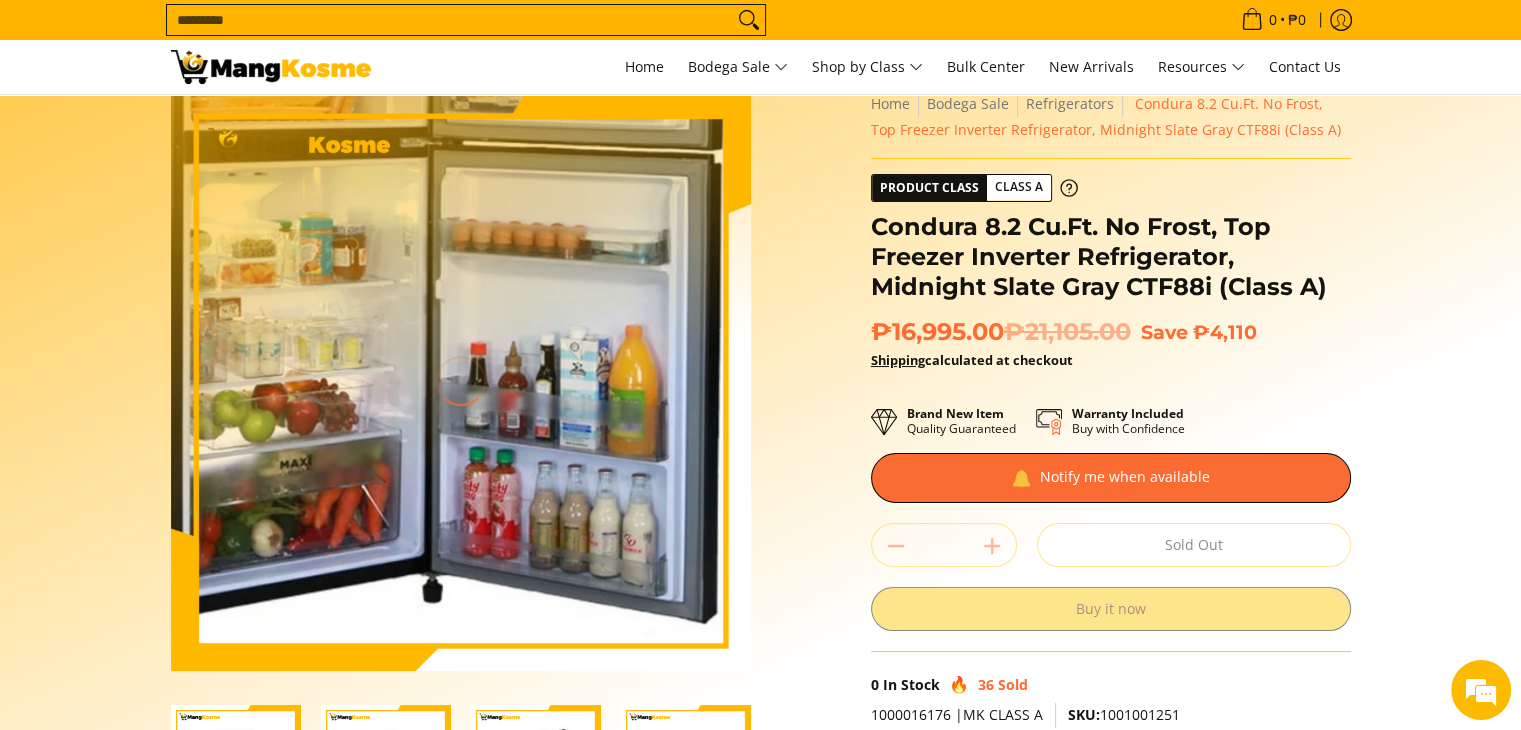 scroll, scrollTop: 0, scrollLeft: 0, axis: both 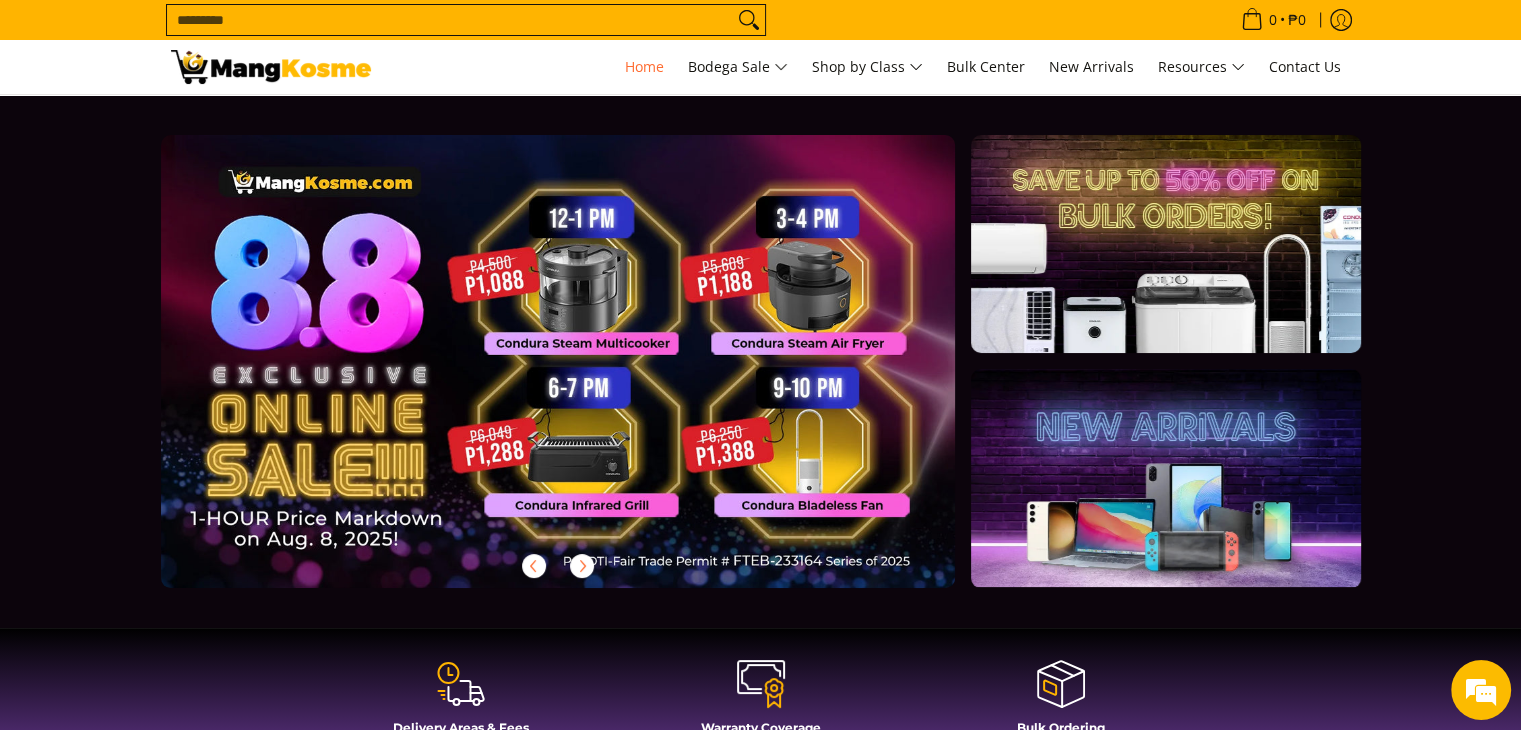 click on "Search..." at bounding box center (450, 20) 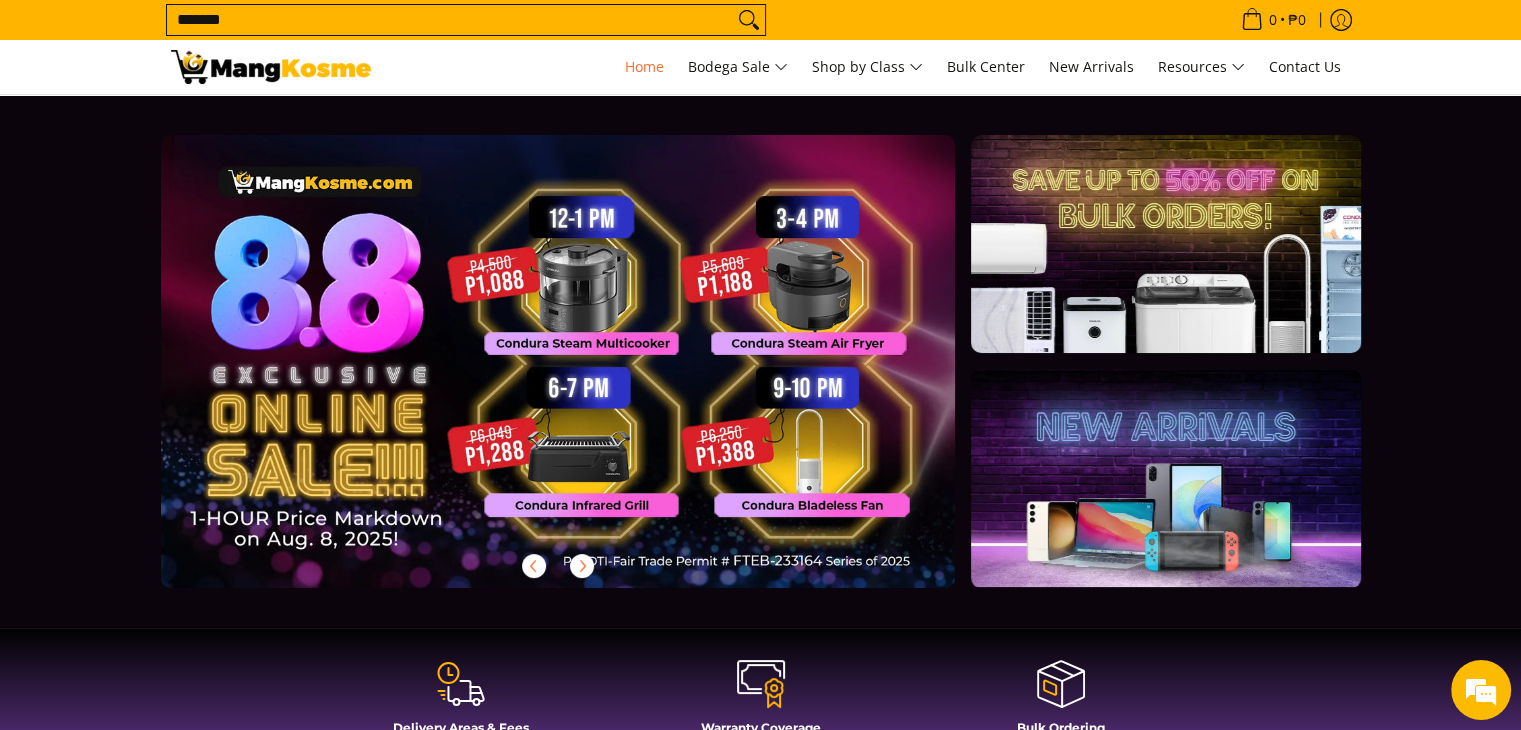 type on "*******" 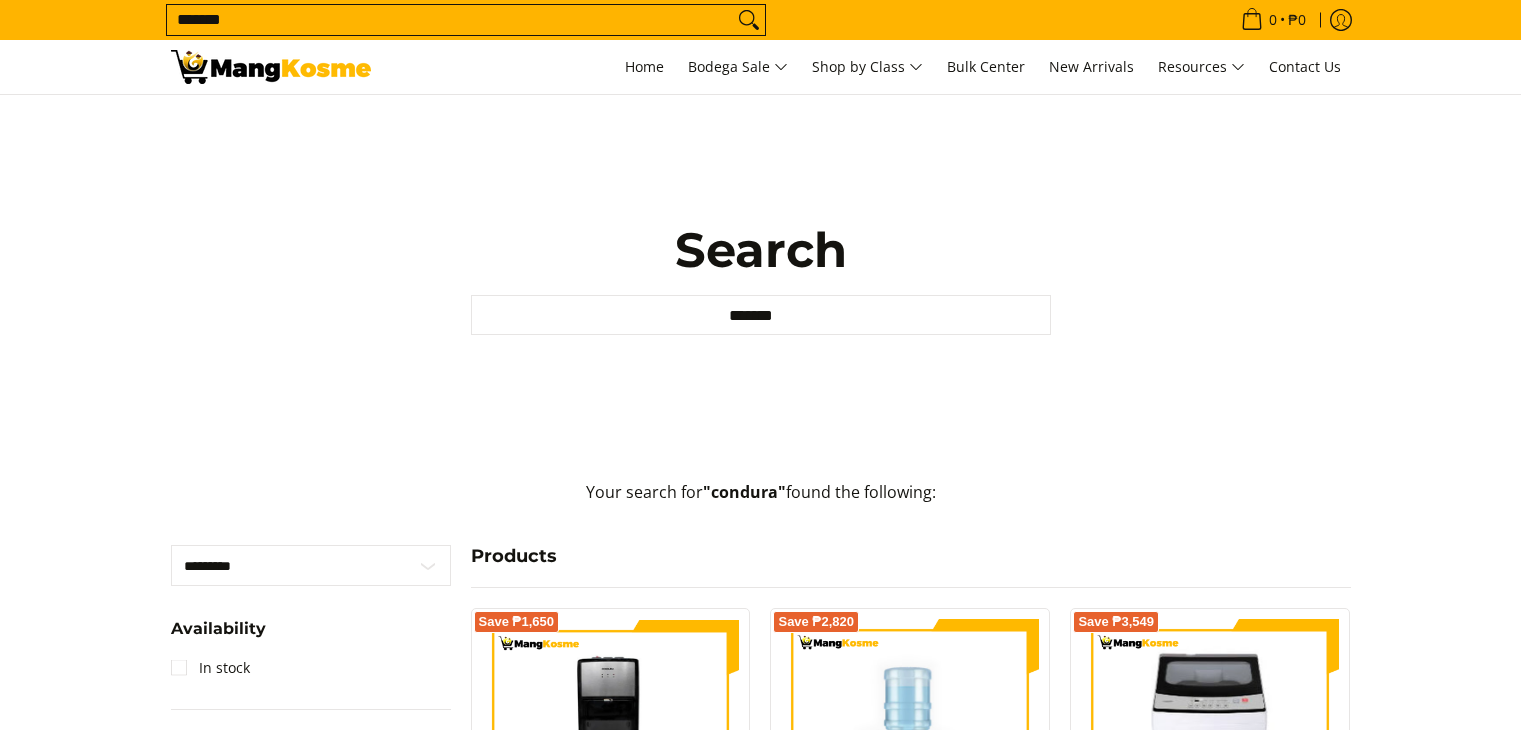 scroll, scrollTop: 0, scrollLeft: 0, axis: both 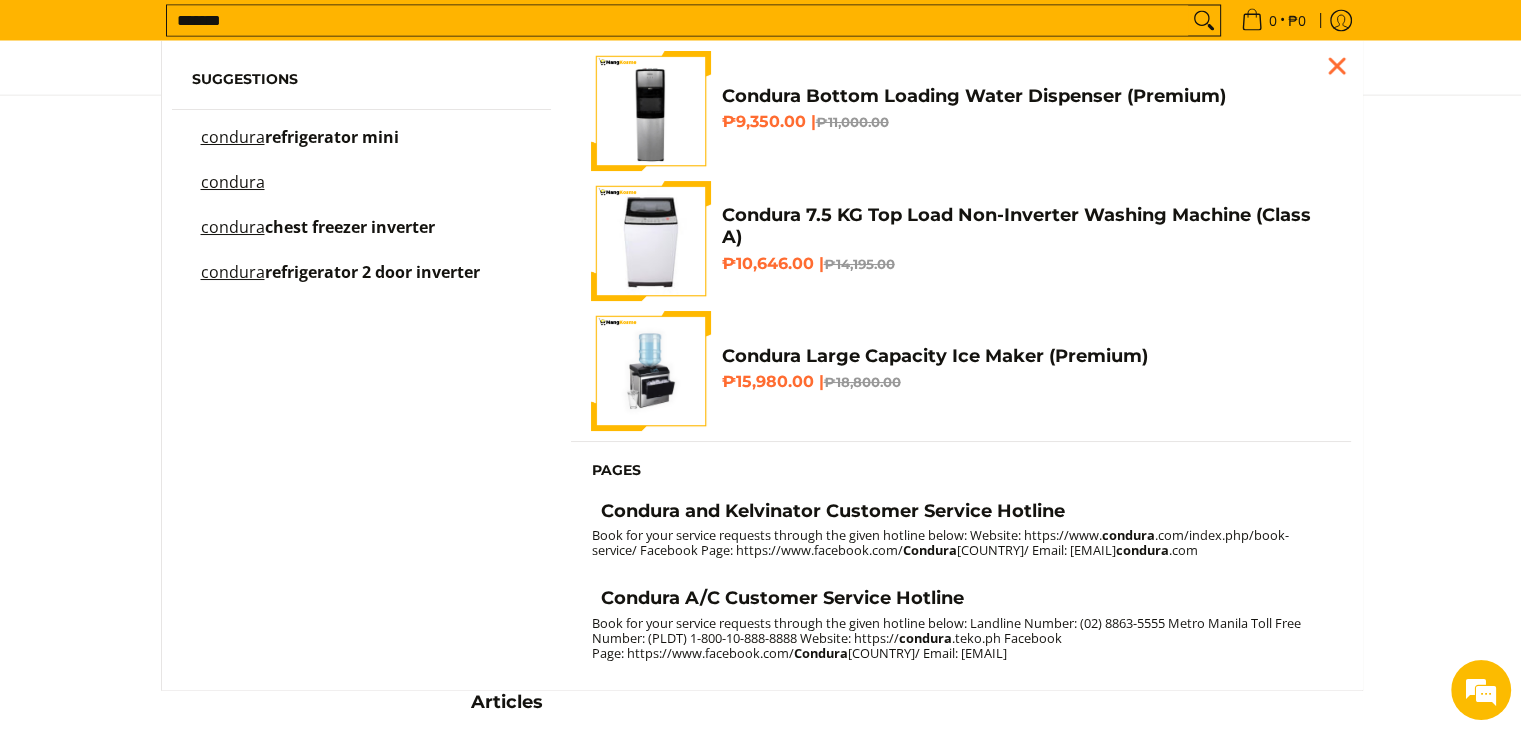 click on "*******" at bounding box center (677, 20) 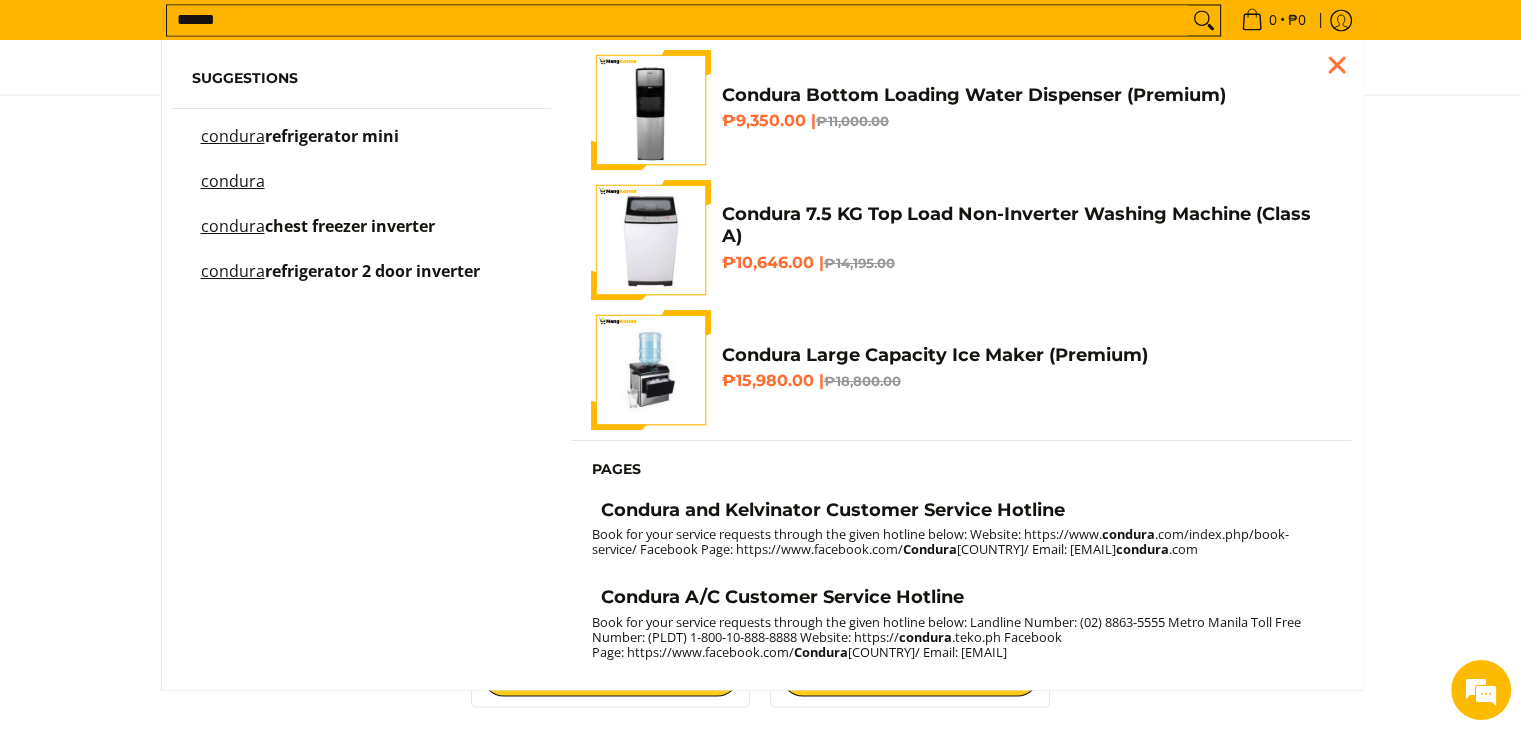 scroll, scrollTop: 3715, scrollLeft: 0, axis: vertical 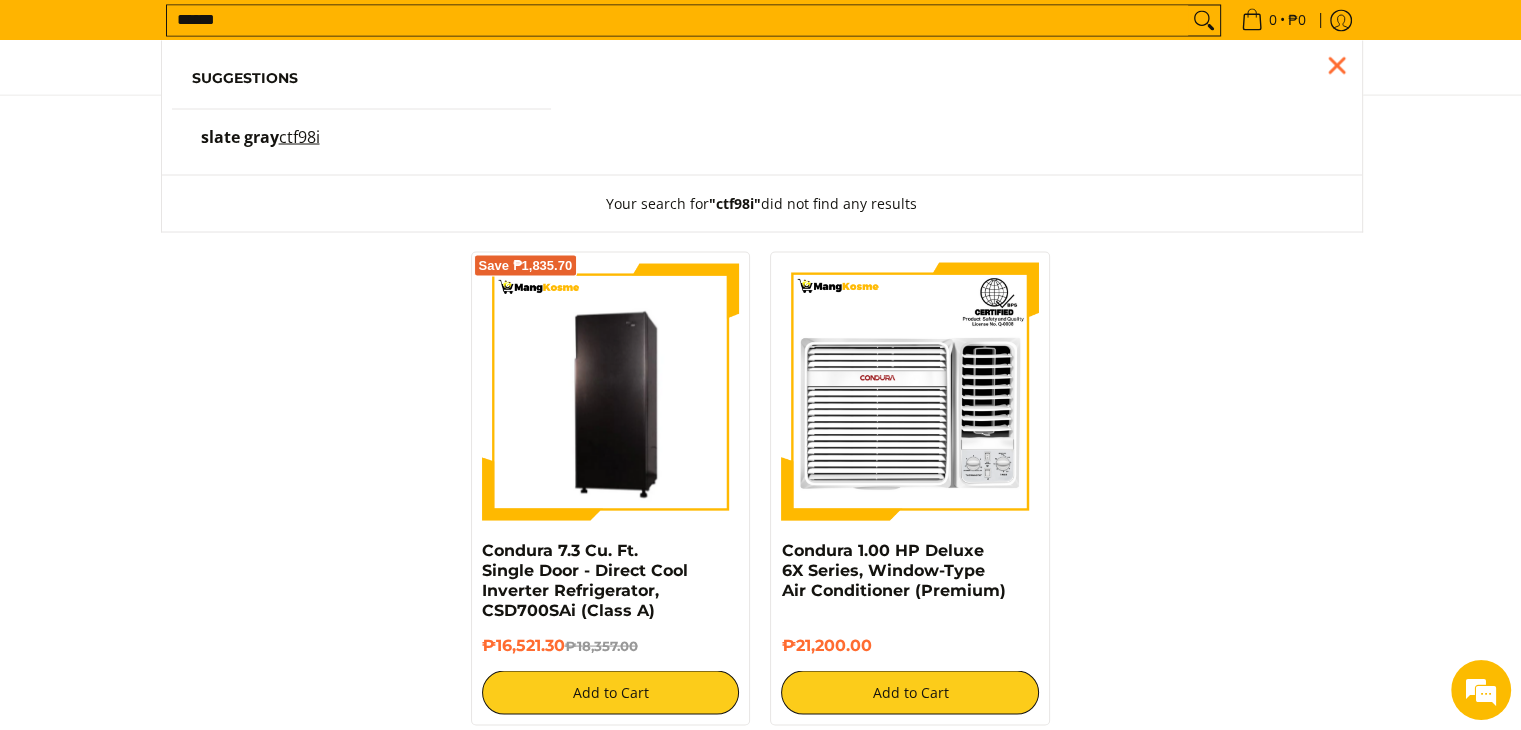 type on "******" 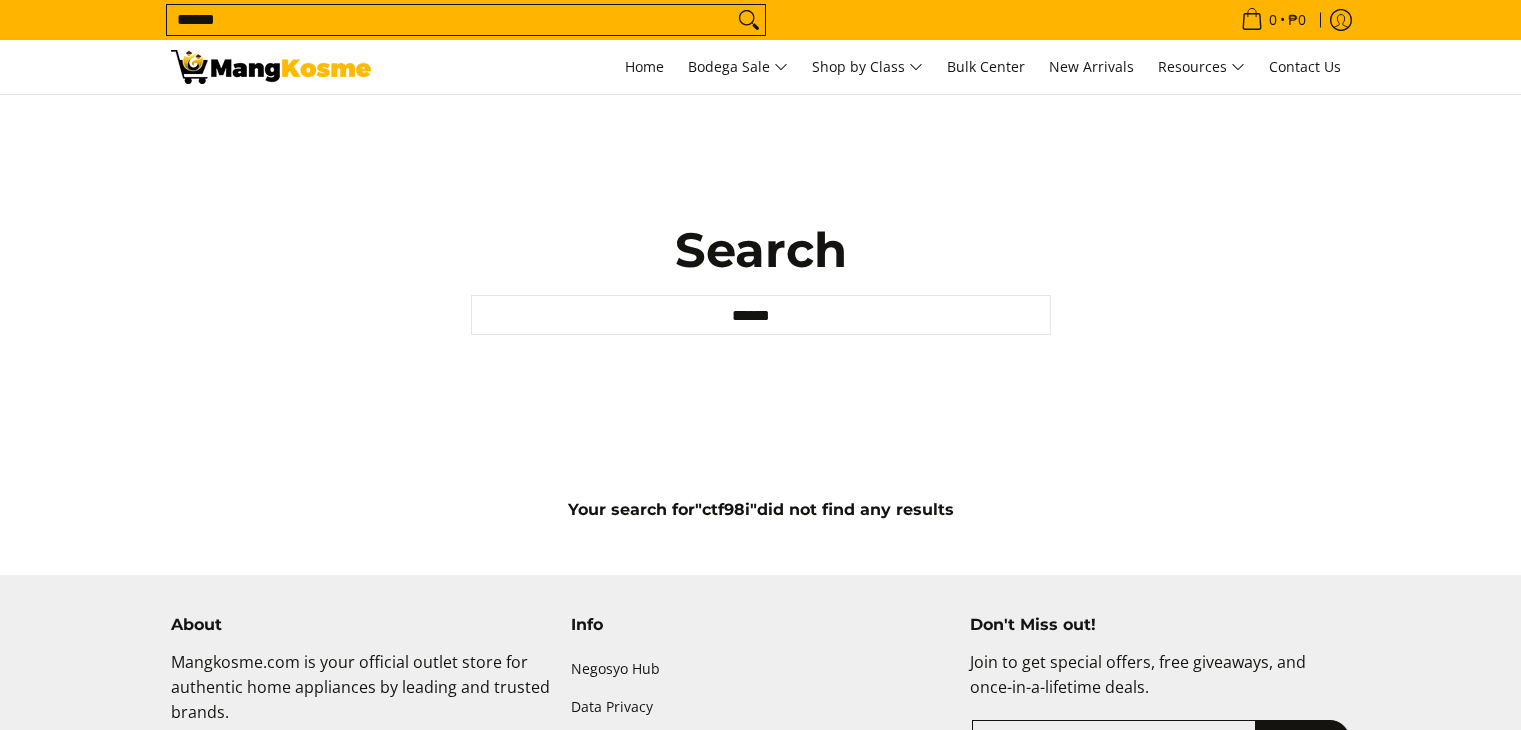 scroll, scrollTop: 0, scrollLeft: 0, axis: both 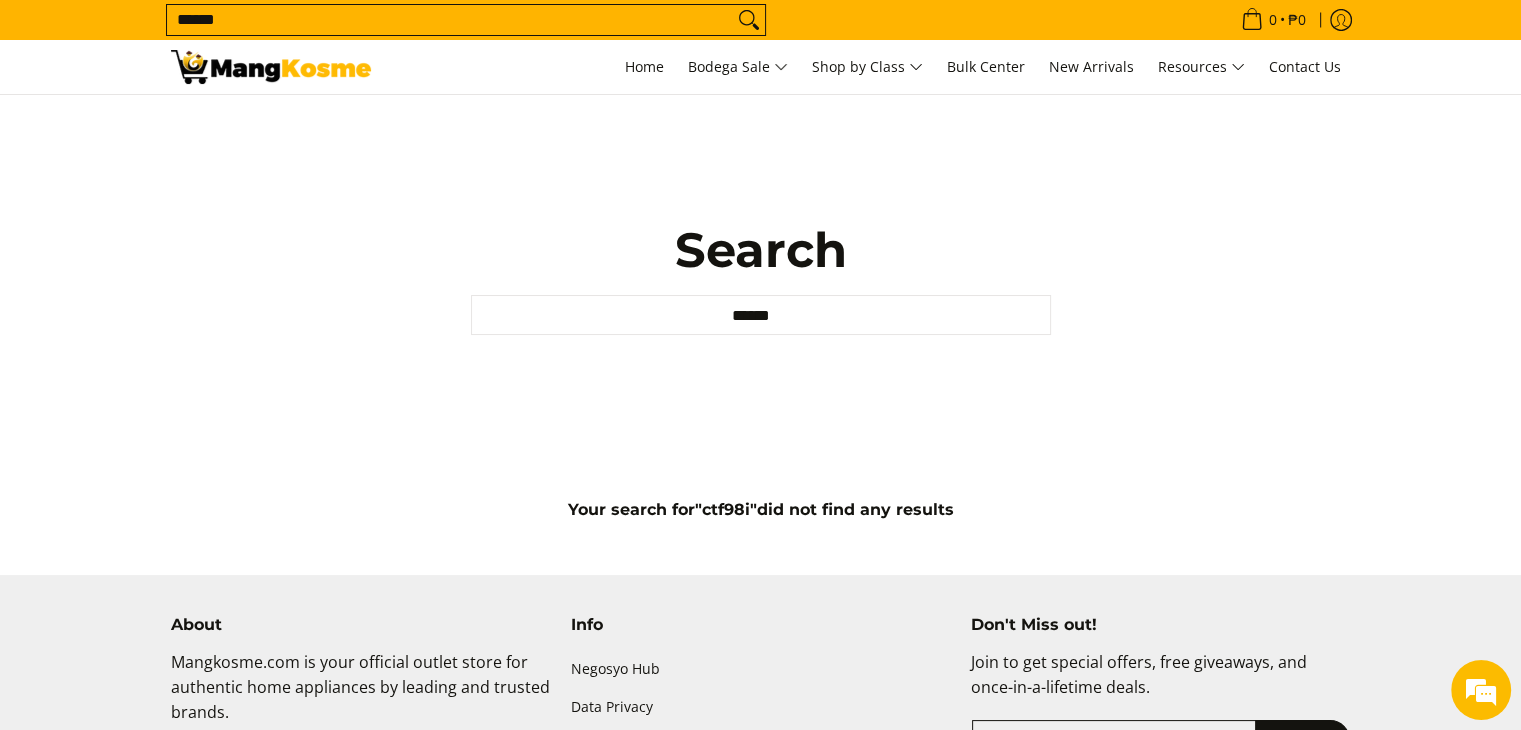 drag, startPoint x: 309, startPoint y: 27, endPoint x: 323, endPoint y: 27, distance: 14 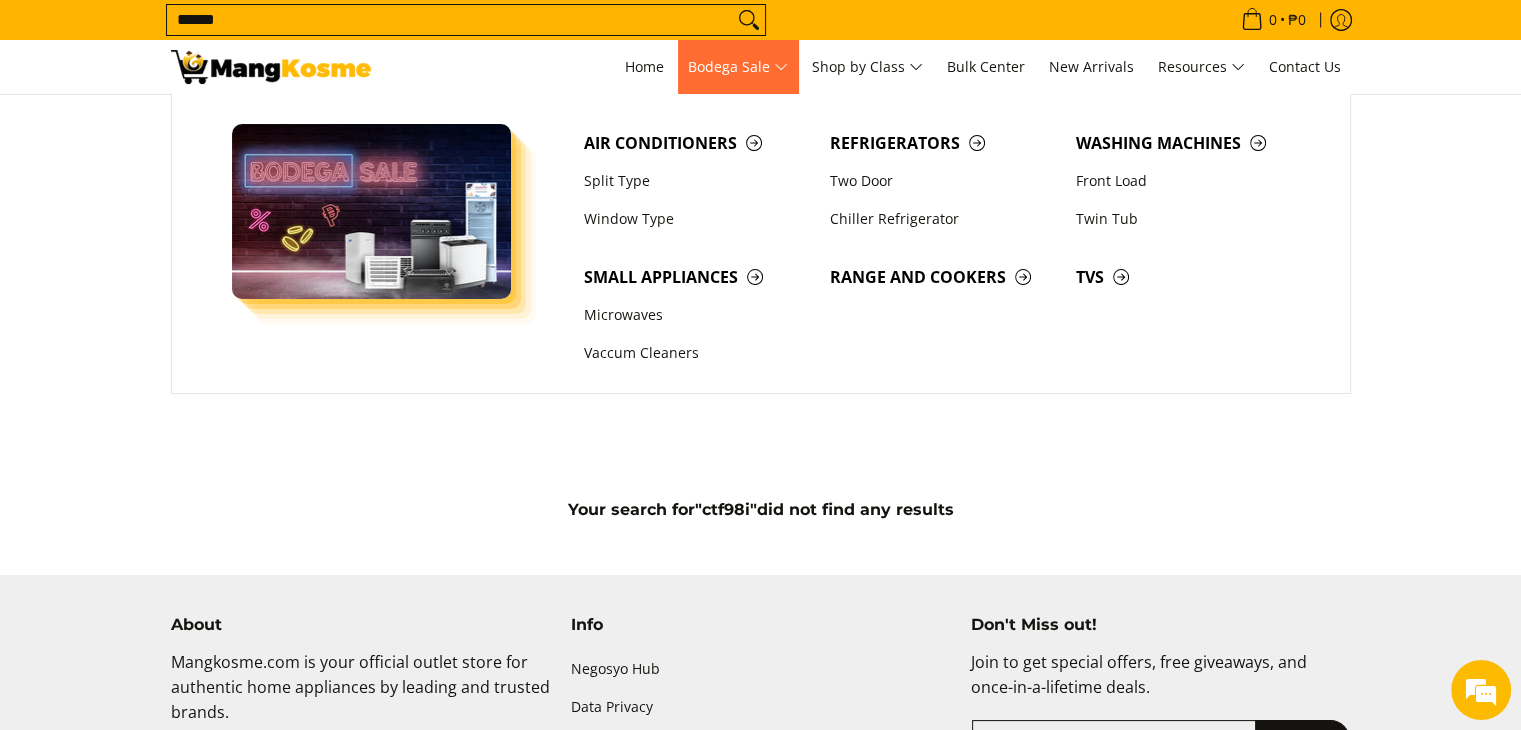 click on "Bodega Sale" at bounding box center [738, 67] 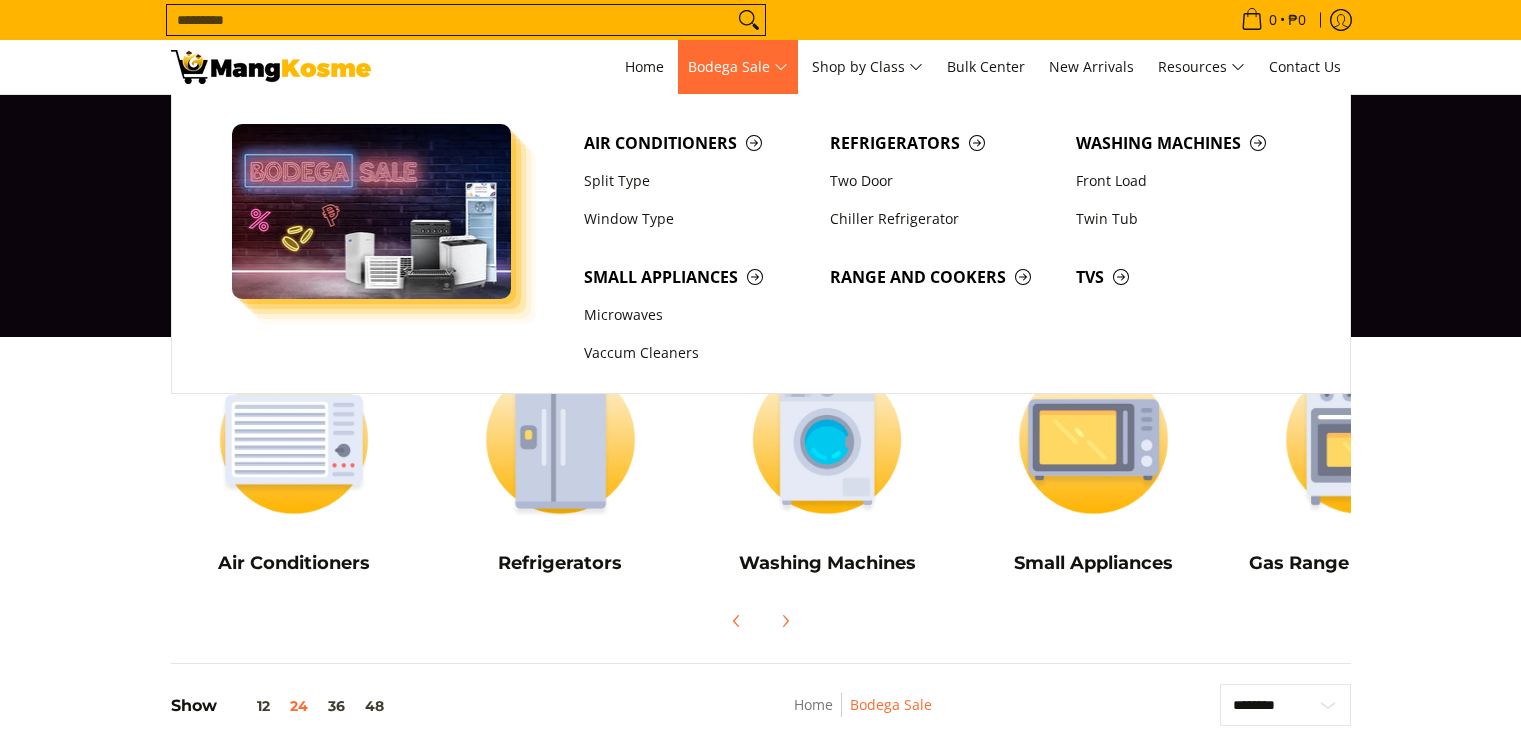 scroll, scrollTop: 0, scrollLeft: 0, axis: both 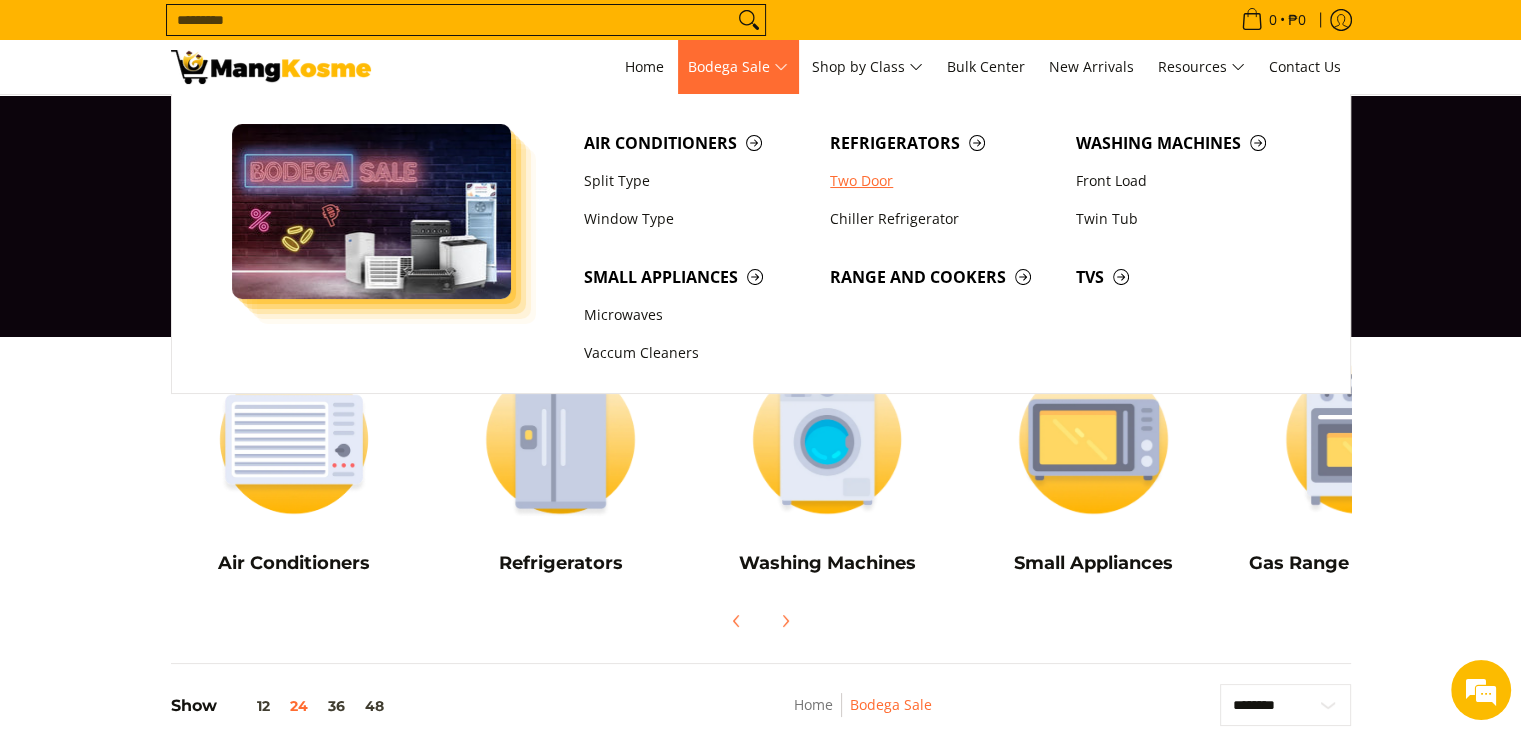 click on "Two Door" at bounding box center (943, 181) 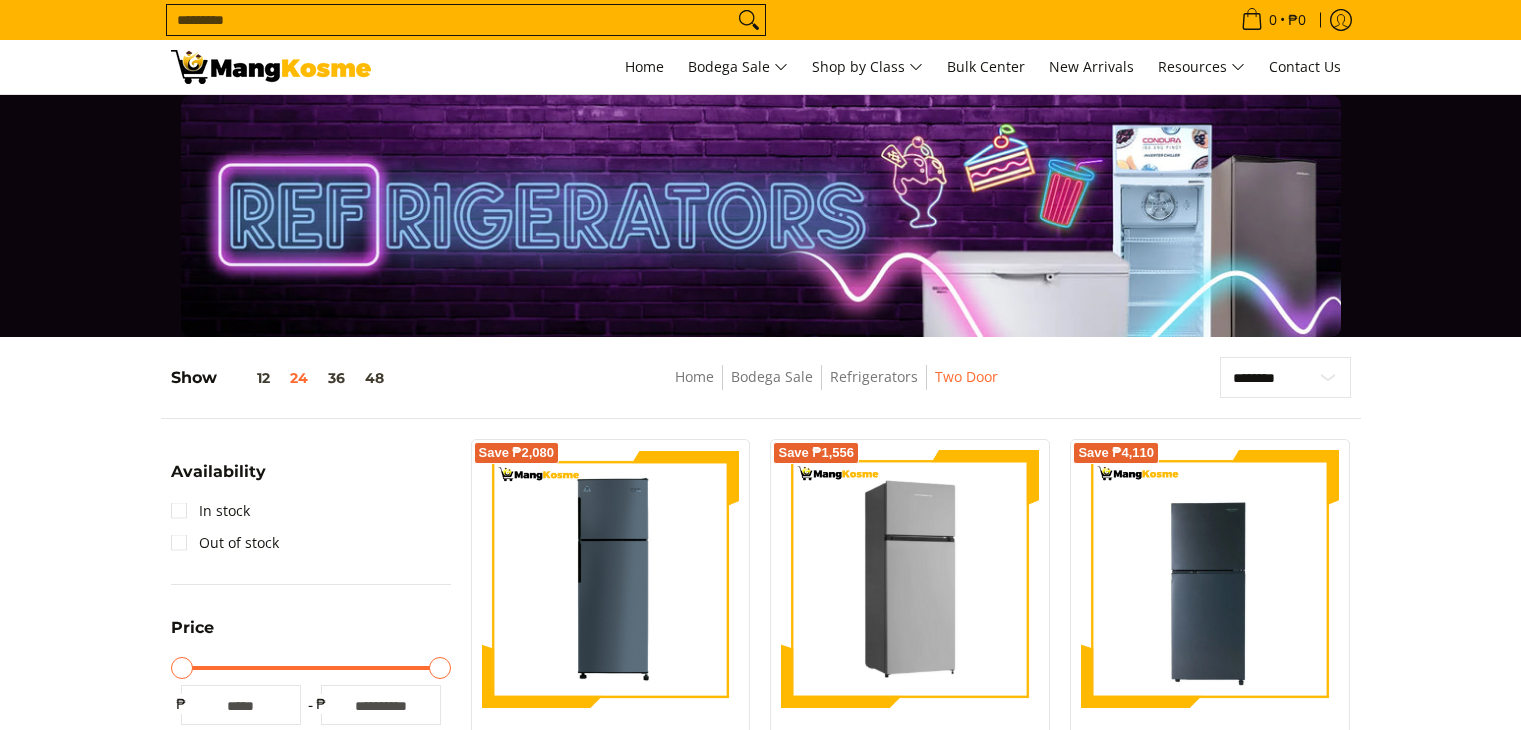 scroll, scrollTop: 0, scrollLeft: 0, axis: both 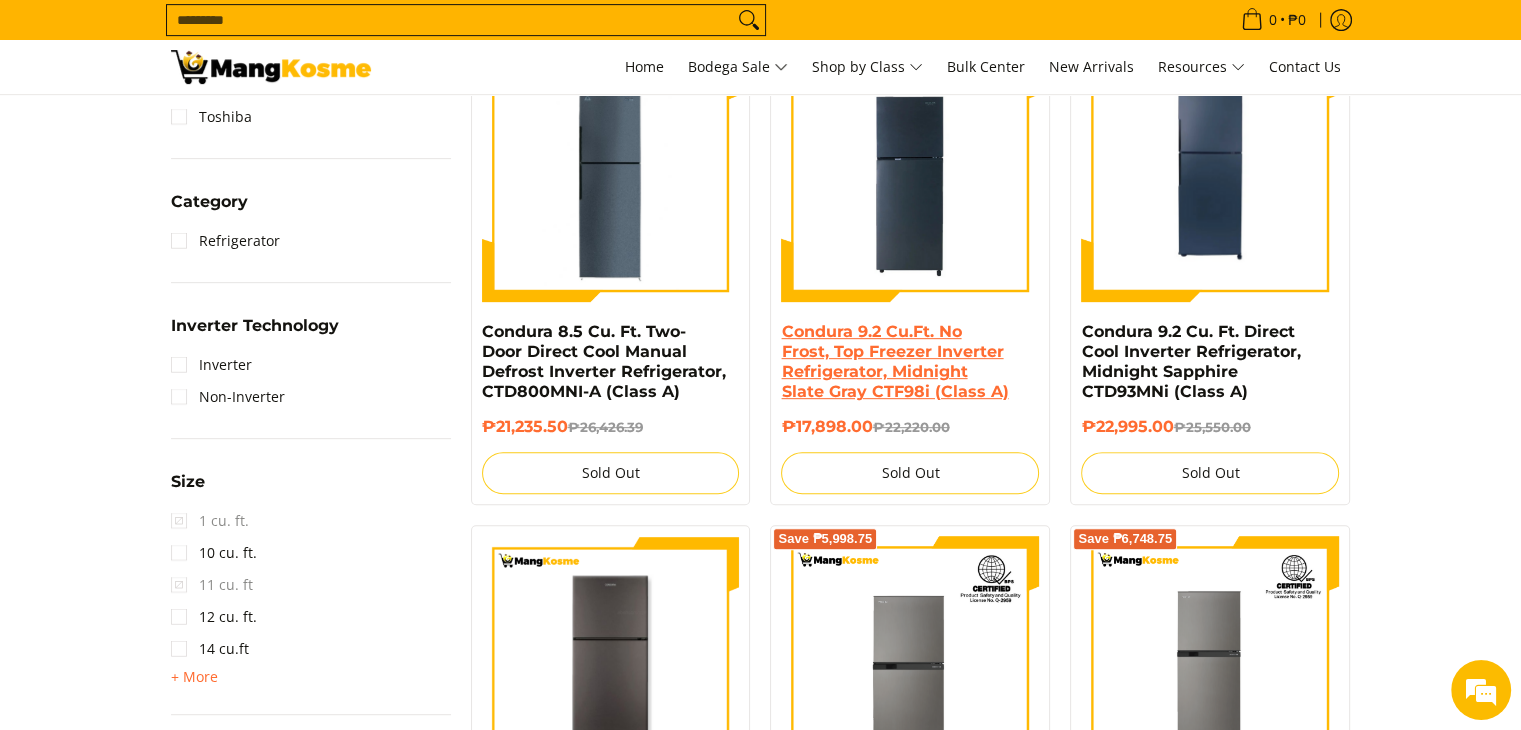 click on "Condura 9.2 Cu.Ft. No Frost, Top Freezer Inverter Refrigerator, Midnight Slate Gray CTF98i (Class A)" at bounding box center [894, 361] 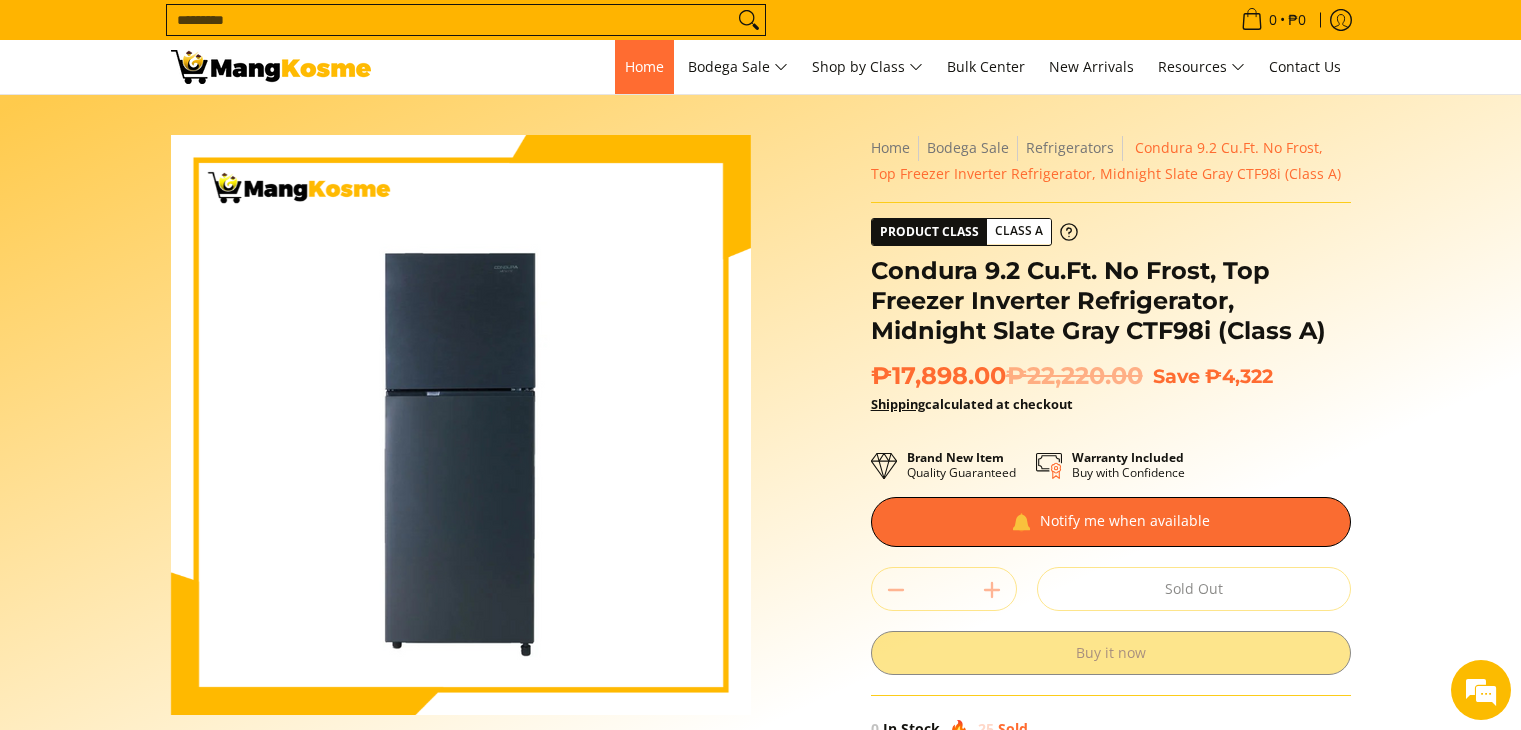 scroll, scrollTop: 0, scrollLeft: 0, axis: both 